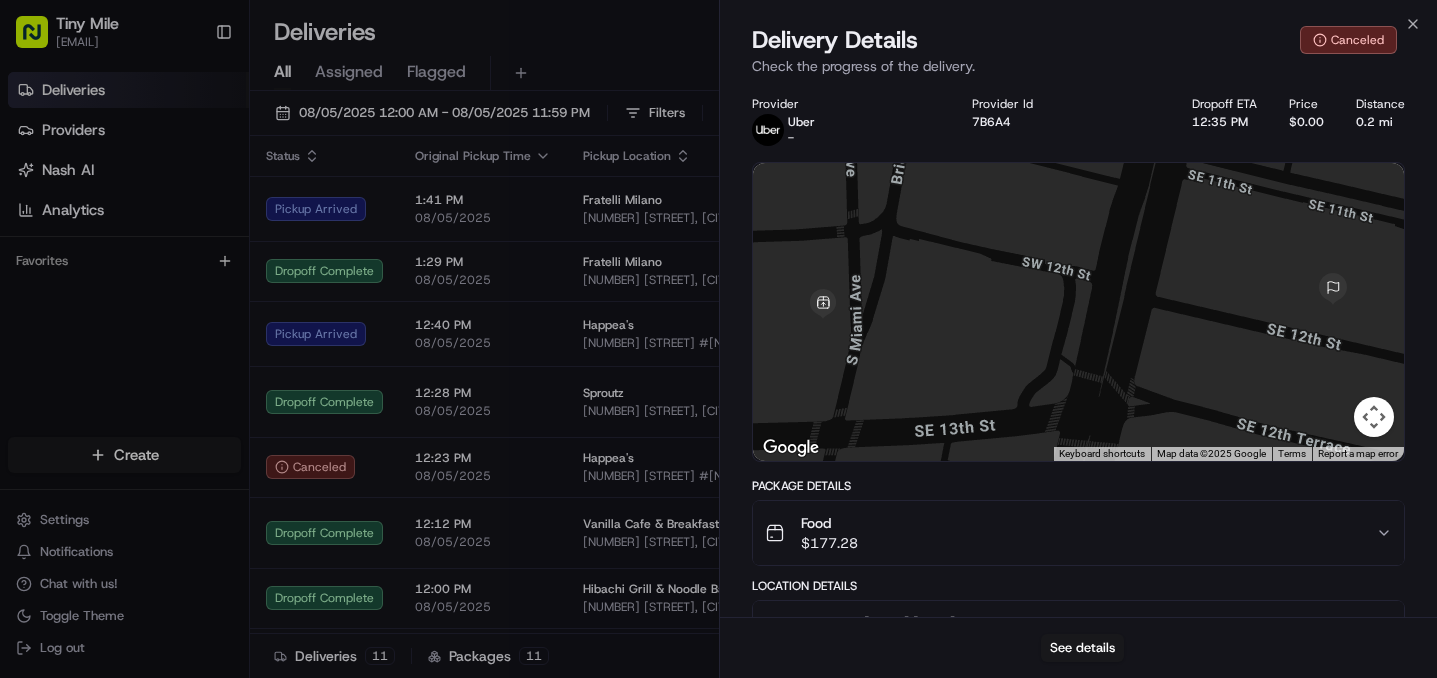 scroll, scrollTop: 0, scrollLeft: 0, axis: both 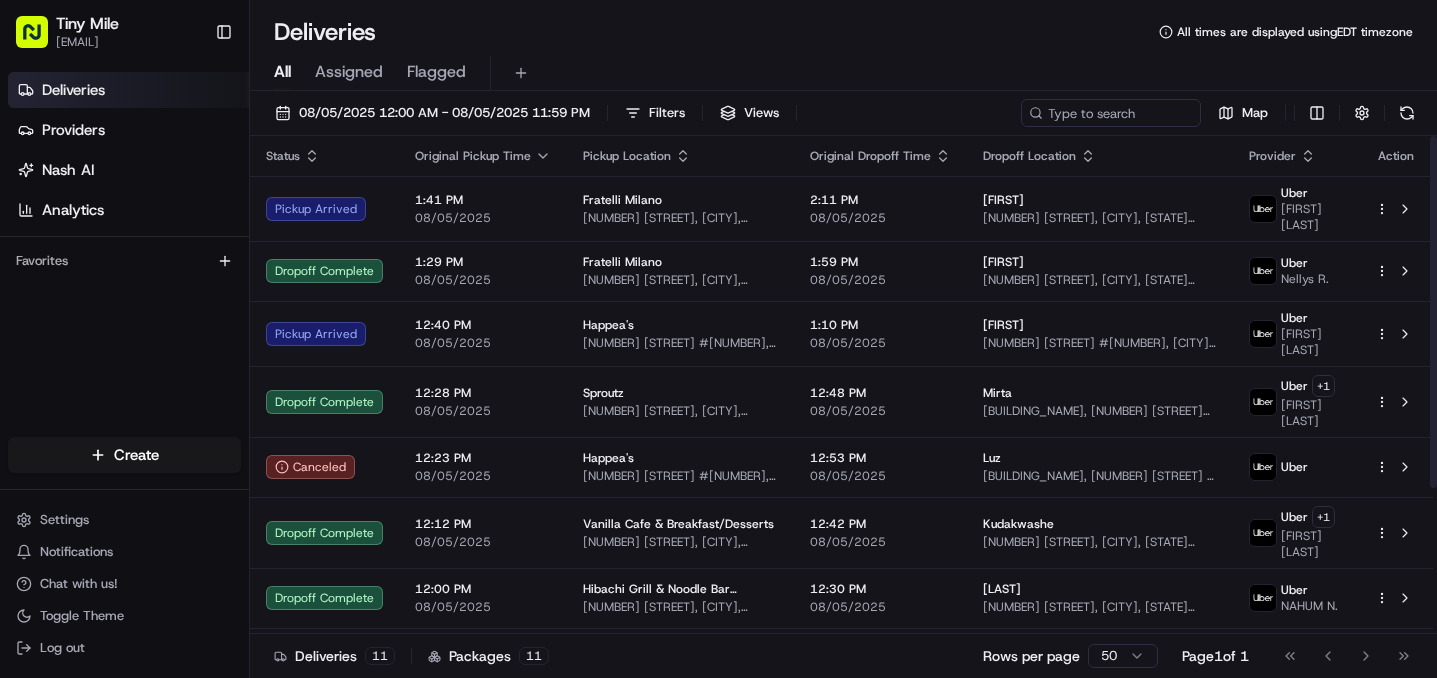 click 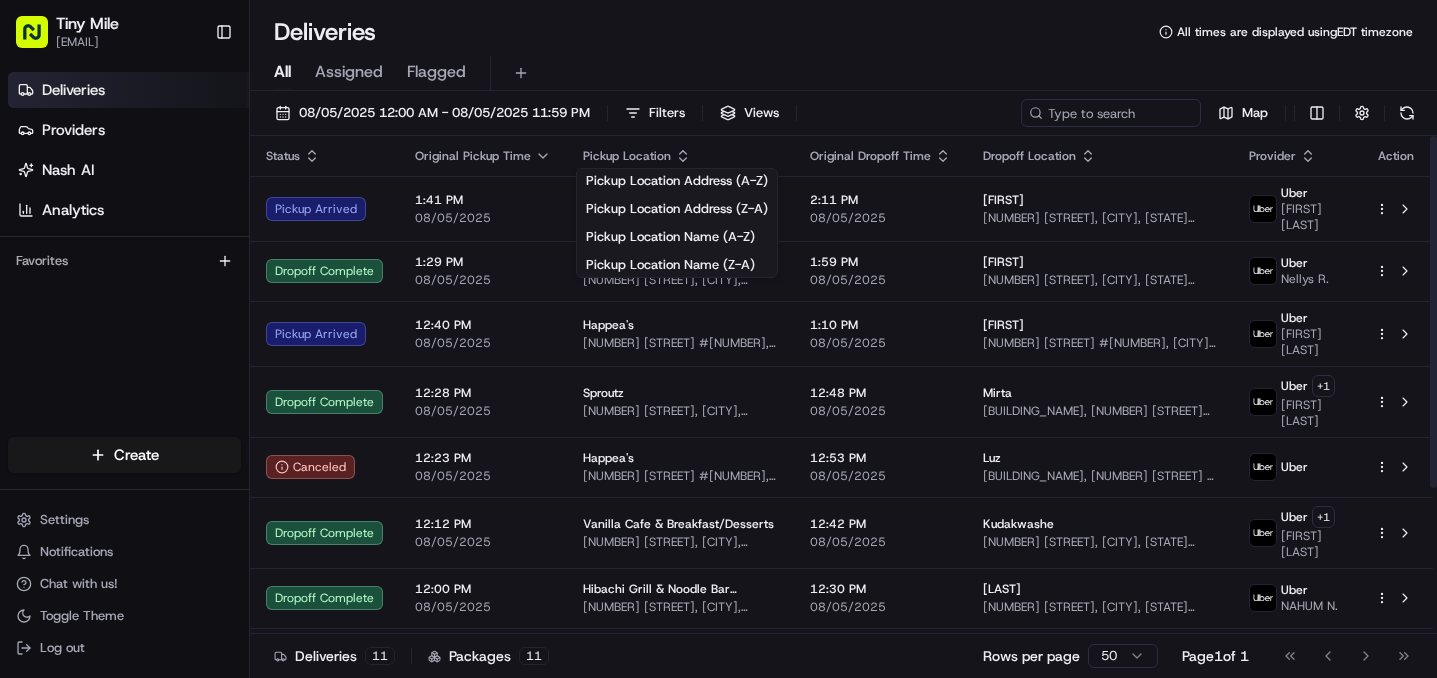 click 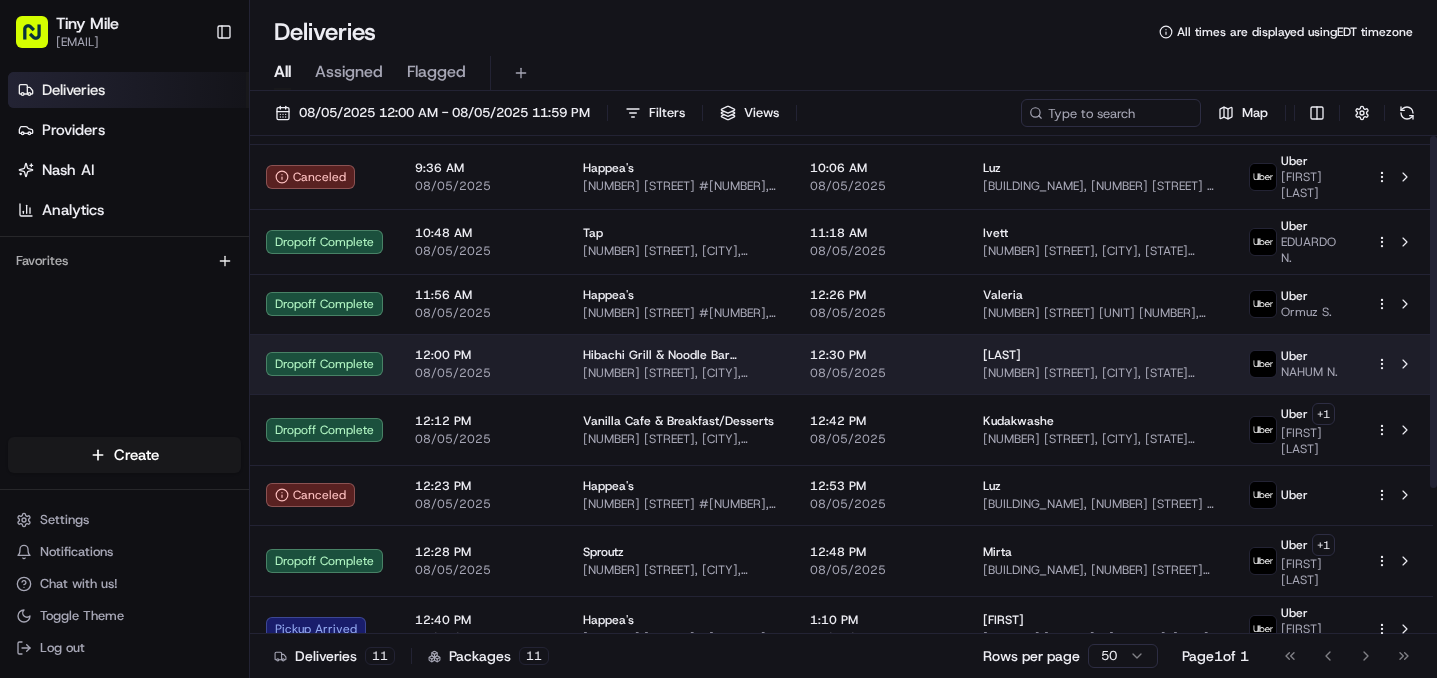 scroll, scrollTop: 0, scrollLeft: 0, axis: both 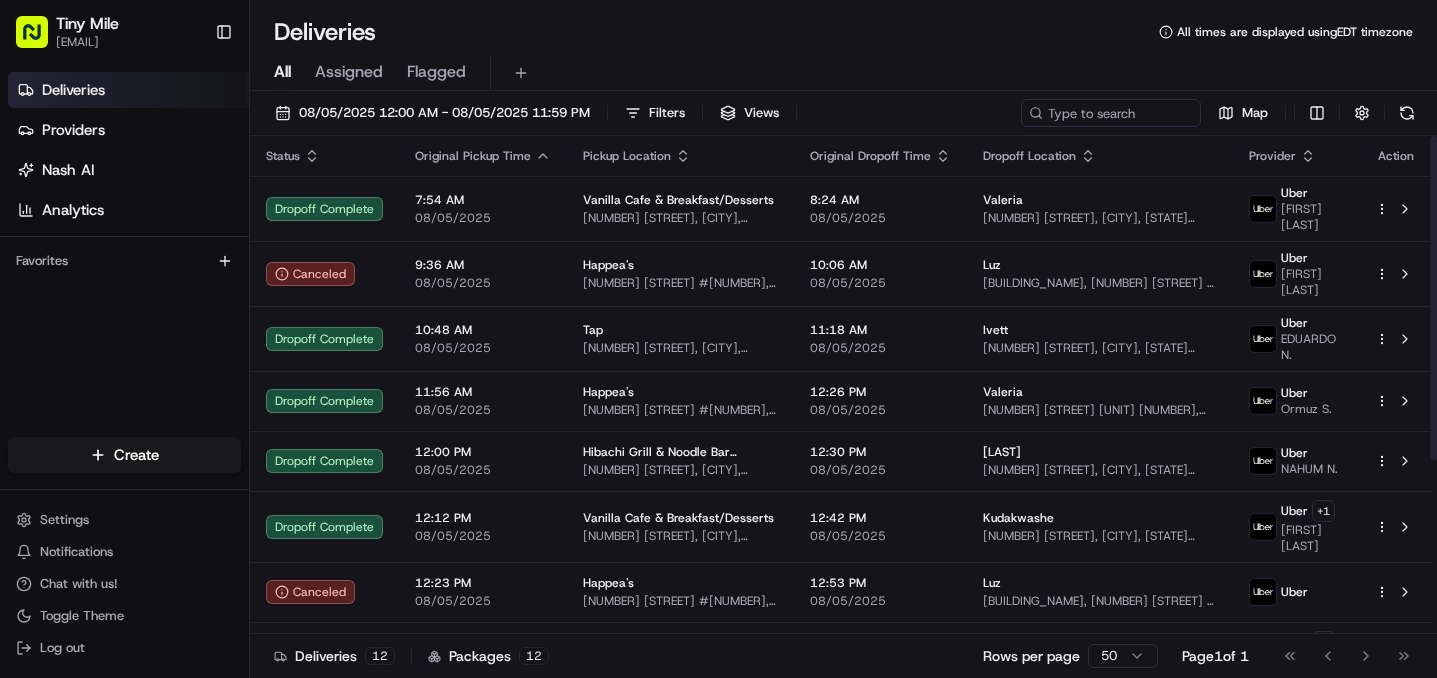 click 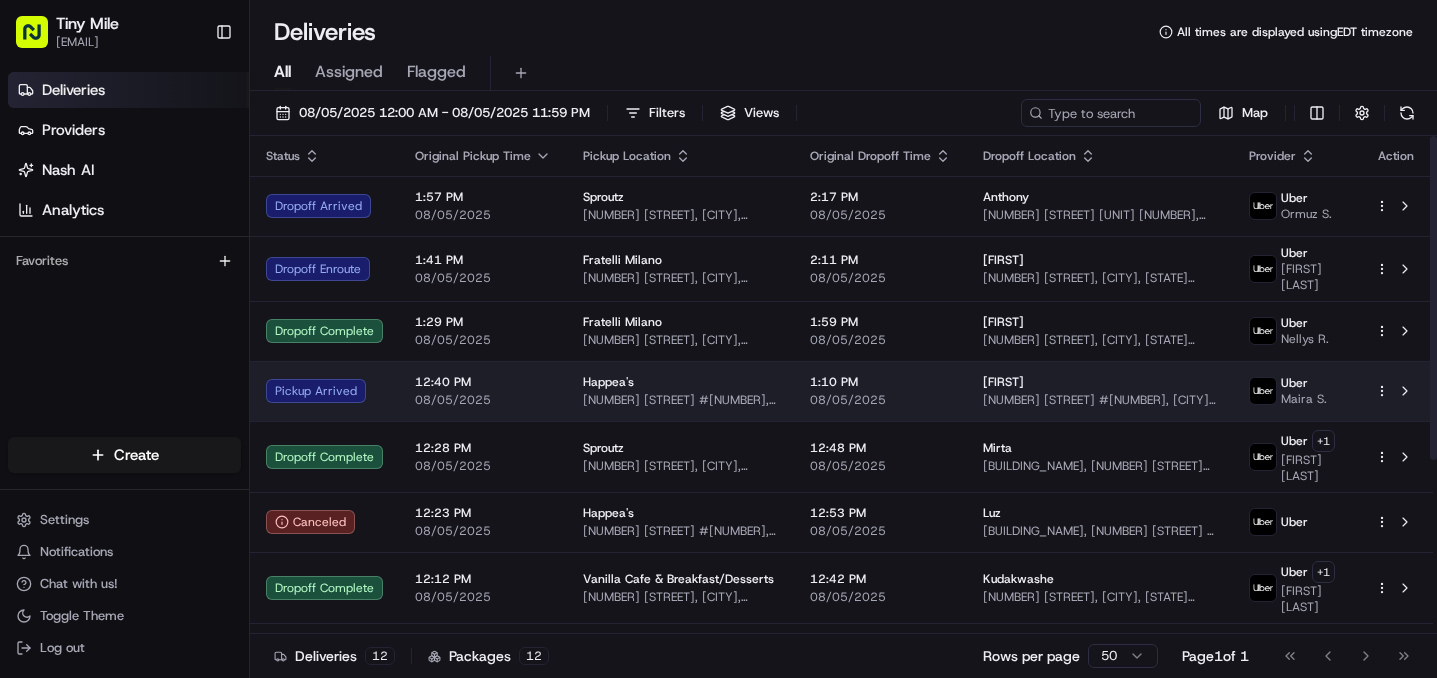 click on "Tiny Mile [EMAIL] Toggle Sidebar Deliveries Providers Nash AI Analytics Favorites Main Menu Members & Organization Organization Users Roles Preferences Customization Tracking Orchestration Automations Locations Pickup Locations Dropoff Locations Billing Billing Refund Requests Integrations Notification Triggers Webhooks API Keys Request Logs Create Settings Notifications Chat with us! Toggle Theme Log out Deliveries All times are displayed using EDT timezone All Assigned Flagged [DATE] [TIME] - [DATE] [TIME] Filters Views Map Status Original Pickup Time Pickup Location Original Dropoff Time Dropoff Location Provider Action Dropoff Arrived [TIME] [DATE] [BUILDING_NAME] [NUMBER] [STREET], [CITY], [STATE] [POSTAL_CODE], [COUNTRY] [TIME] [DATE] [NAME] [NUMBER] [STREET] [UNIT] [NUMBER], [CITY], [STATE] [POSTAL_CODE], [COUNTRY] Uber [NAME] [NAME] S. Dropoff Enroute [TIME] [DATE] [BUILDING_NAME] [NUMBER] [STREET], [CITY], [STATE] [POSTAL_CODE], [COUNTRY] [TIME] [DATE] [NAME] [NUMBER] [STREET], [CITY], [STATE] [POSTAL_CODE], [COUNTRY] Uber [NAME] [NAME] Ari +" at bounding box center [718, 339] 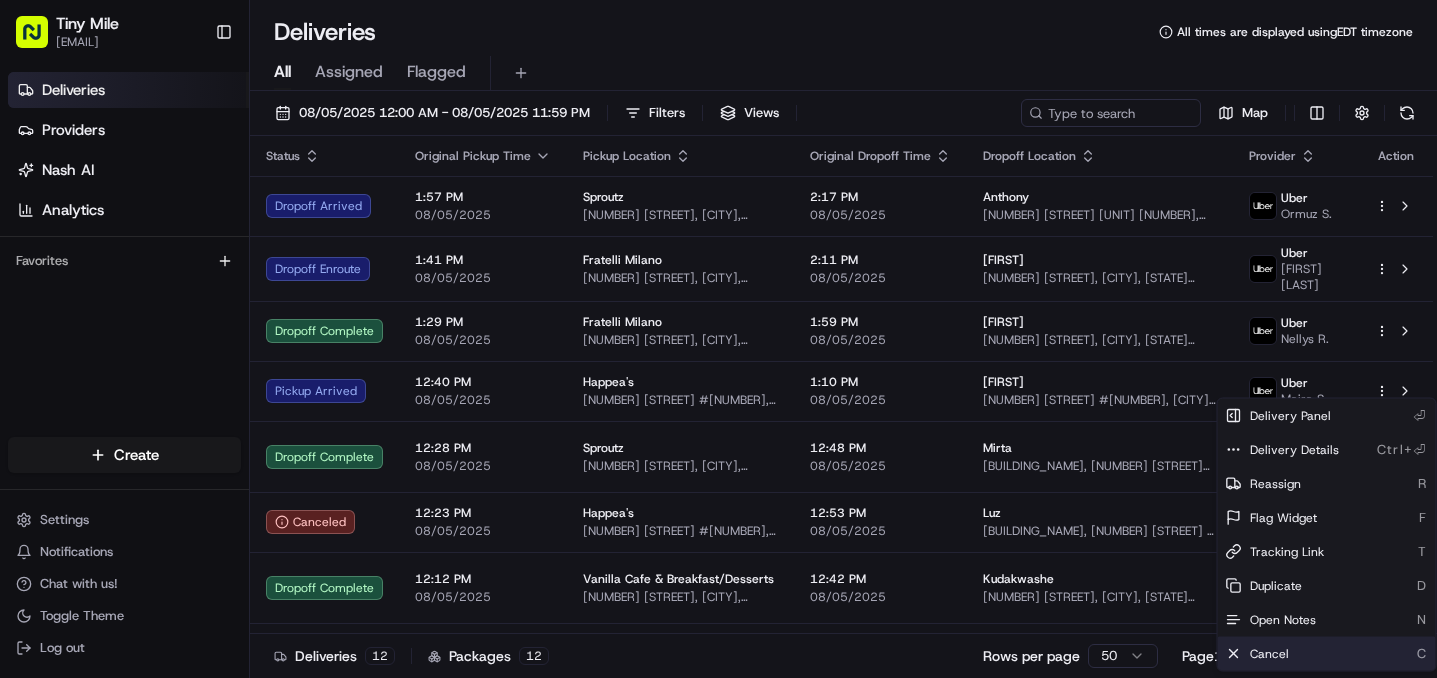 click on "Cancel C" at bounding box center (1327, 654) 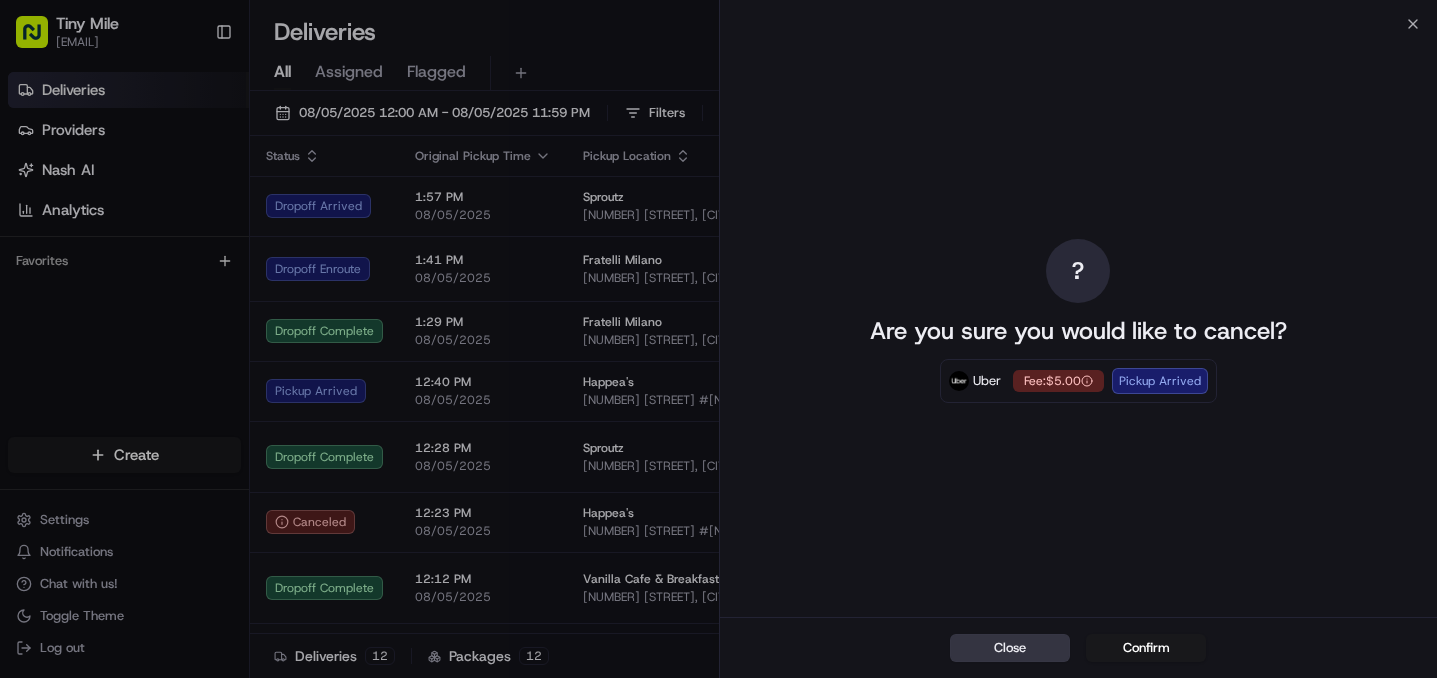 click on "Close" at bounding box center [1010, 648] 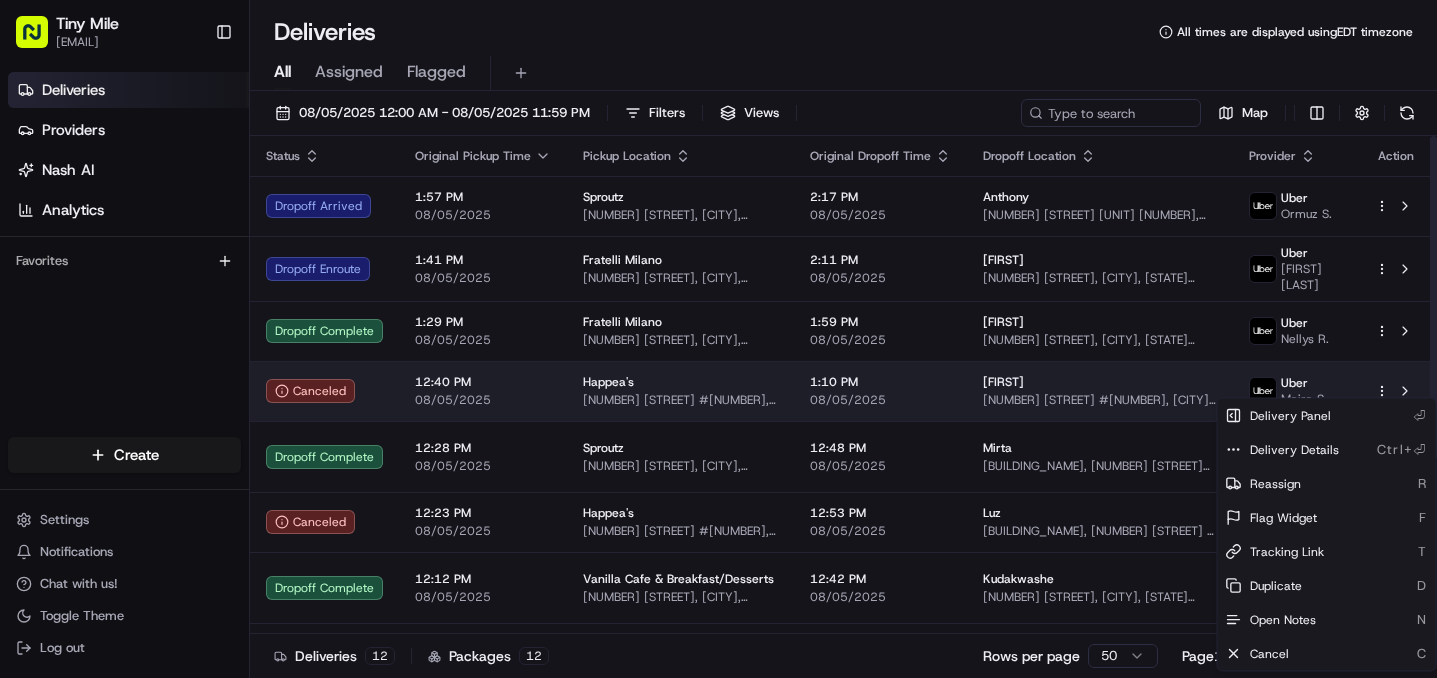 click on "Happea's [NUMBER] [STREET] #[NUMBER], [CITY], [STATE] [POSTAL_CODE], [COUNTRY]" at bounding box center (680, 391) 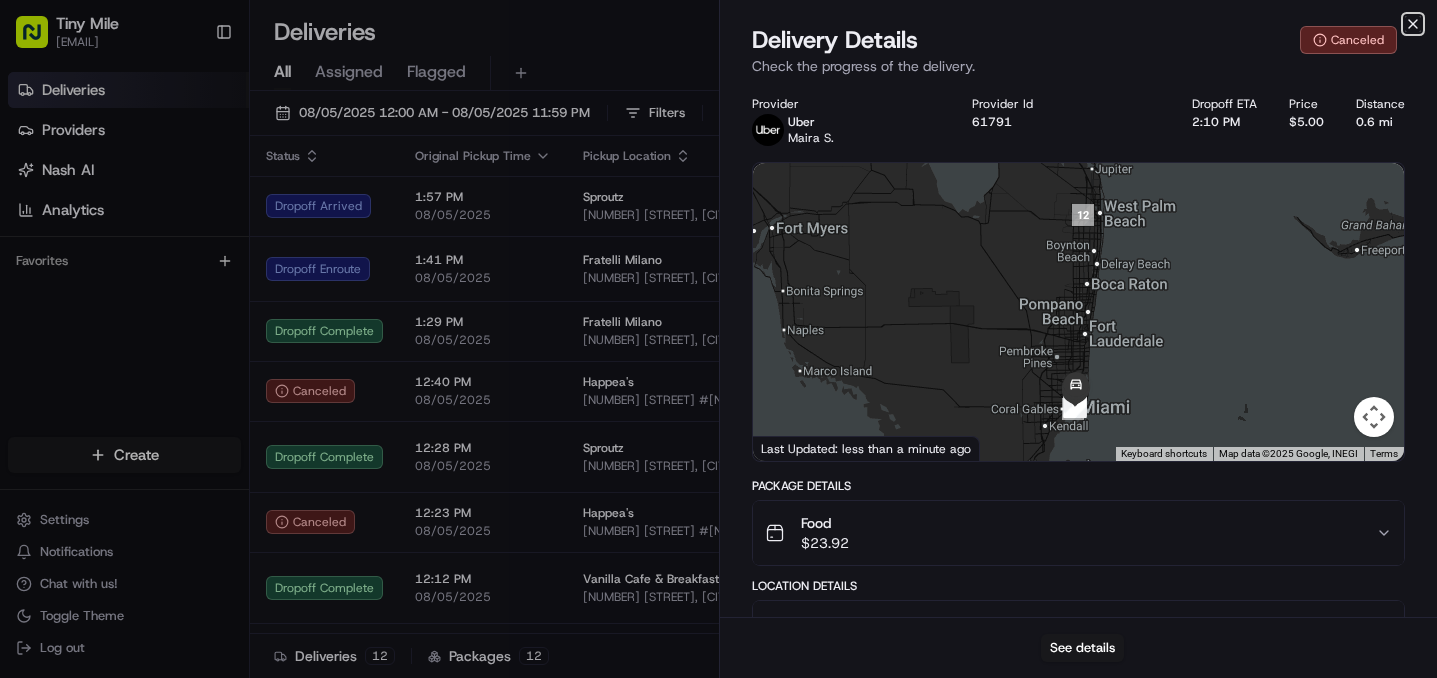 click 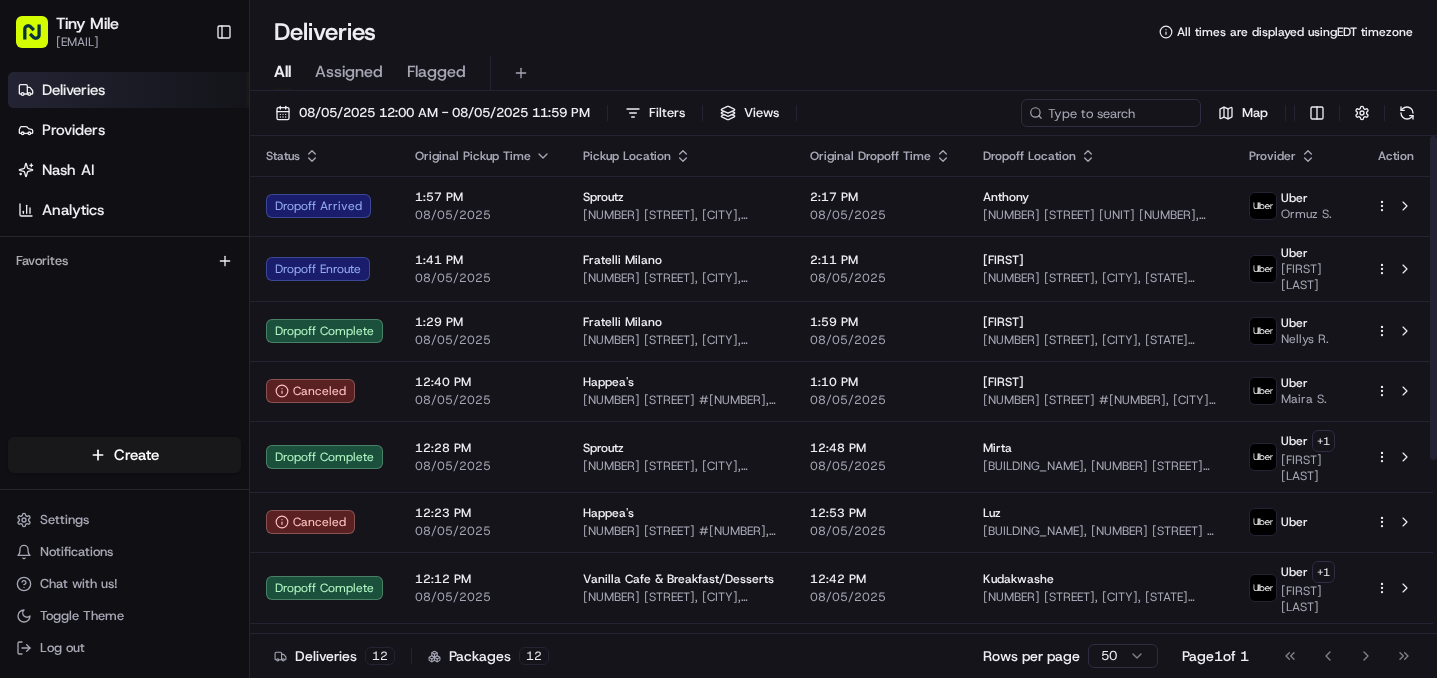 click on "Deliveries All times are displayed using  EDT   timezone" at bounding box center [843, 32] 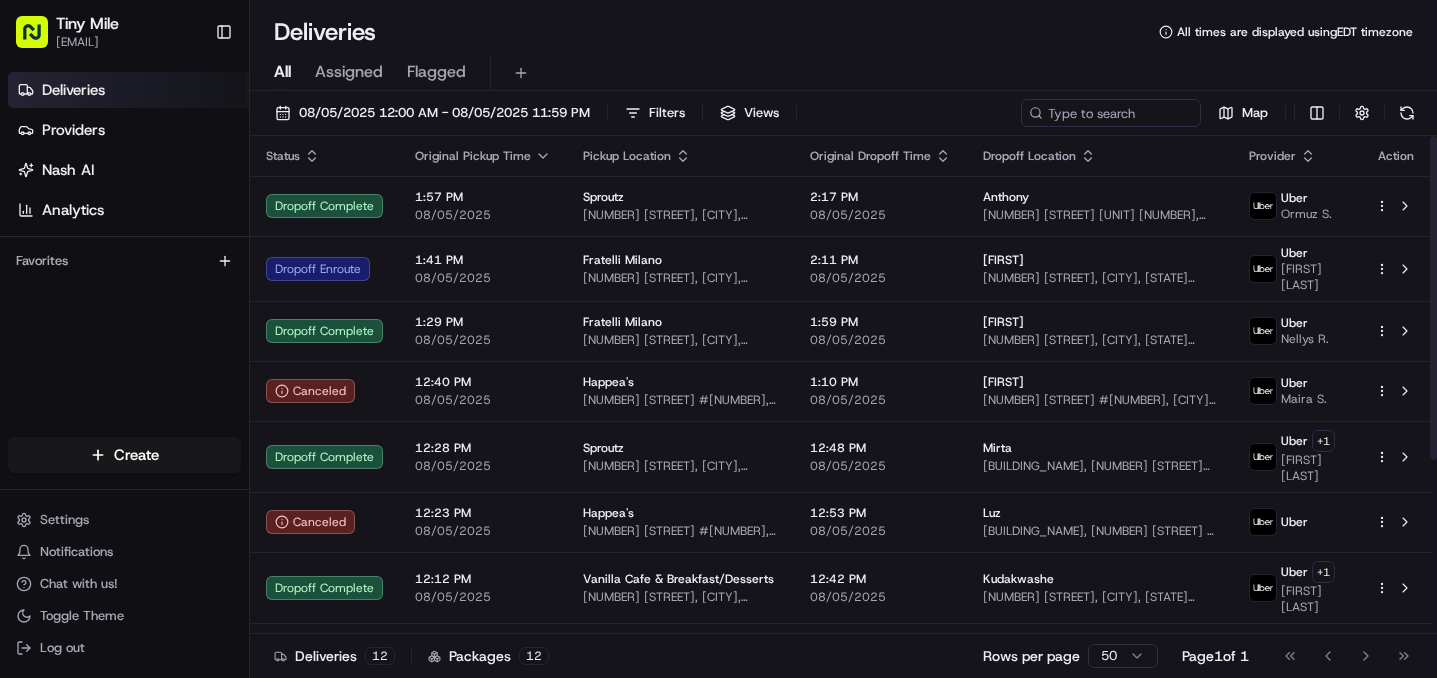 click on "Deliveries All times are displayed using  EDT   timezone" at bounding box center [843, 32] 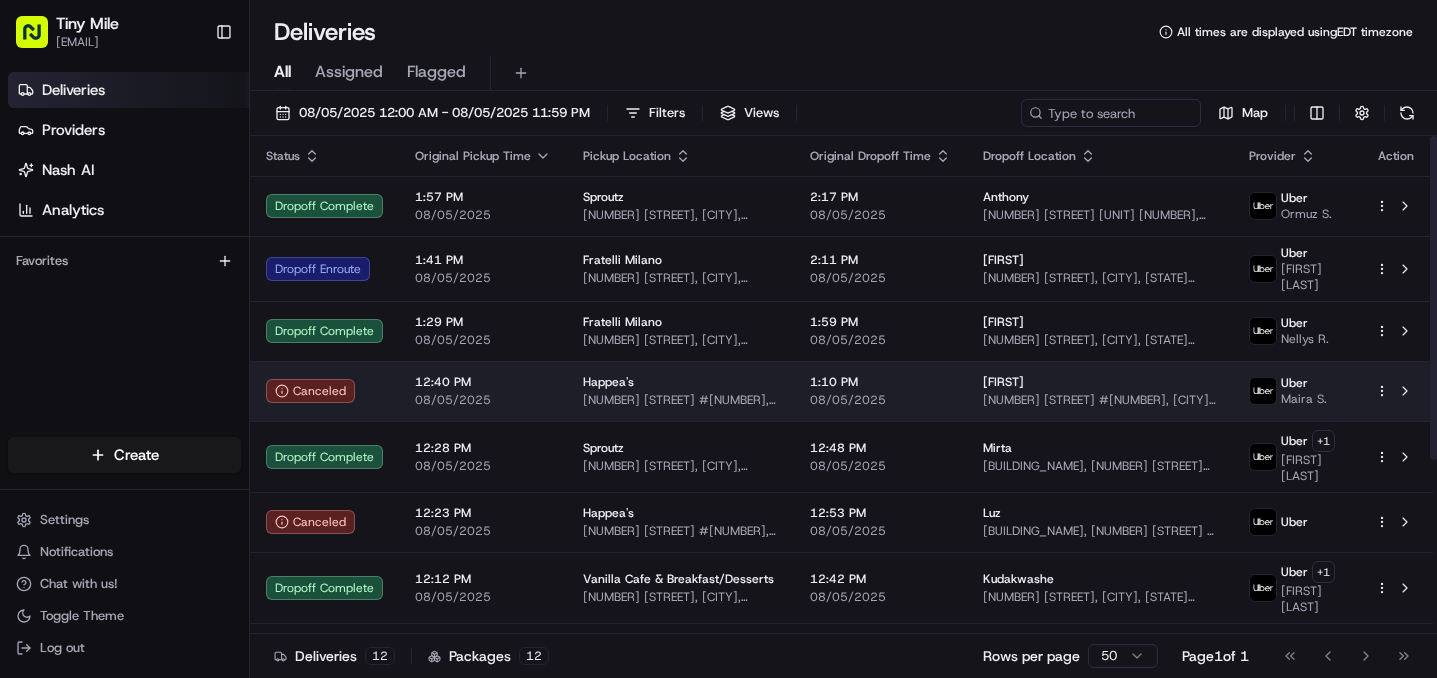 click on "Tiny Mile [EMAIL] Toggle Sidebar Deliveries Providers Nash AI Analytics Favorites Main Menu Members & Organization Organization Users Roles Preferences Customization Tracking Orchestration Automations Locations Pickup Locations Dropoff Locations Billing Billing Refund Requests Integrations Notification Triggers Webhooks API Keys Request Logs Create Settings Notifications Chat with us! Toggle Theme Log out Deliveries All times are displayed using EDT timezone All Assigned Flagged [DATE] [TIME] - [DATE] [TIME] Filters Views Map Status Original Pickup Time Pickup Location Original Dropoff Time Dropoff Location Provider Action Dropoff Complete [TIME] [DATE] [BUILDING_NAME] [NUMBER] [STREET], [CITY], [STATE] [POSTAL_CODE], [COUNTRY] [TIME] [DATE] [NAME] [NUMBER] [STREET] [UNIT] [NUMBER], [CITY], [STATE] [POSTAL_CODE], [COUNTRY] Uber [NAME] [NAME] S. Dropoff Enroute [TIME] [DATE] [BUILDING_NAME] [NUMBER] [STREET], [CITY], [STATE] [POSTAL_CODE], [COUNTRY] [TIME] [DATE] [NAME] [NUMBER] [STREET], [CITY], [STATE] [POSTAL_CODE], [COUNTRY] Uber [NAME] [NAME] Ari +" at bounding box center [718, 339] 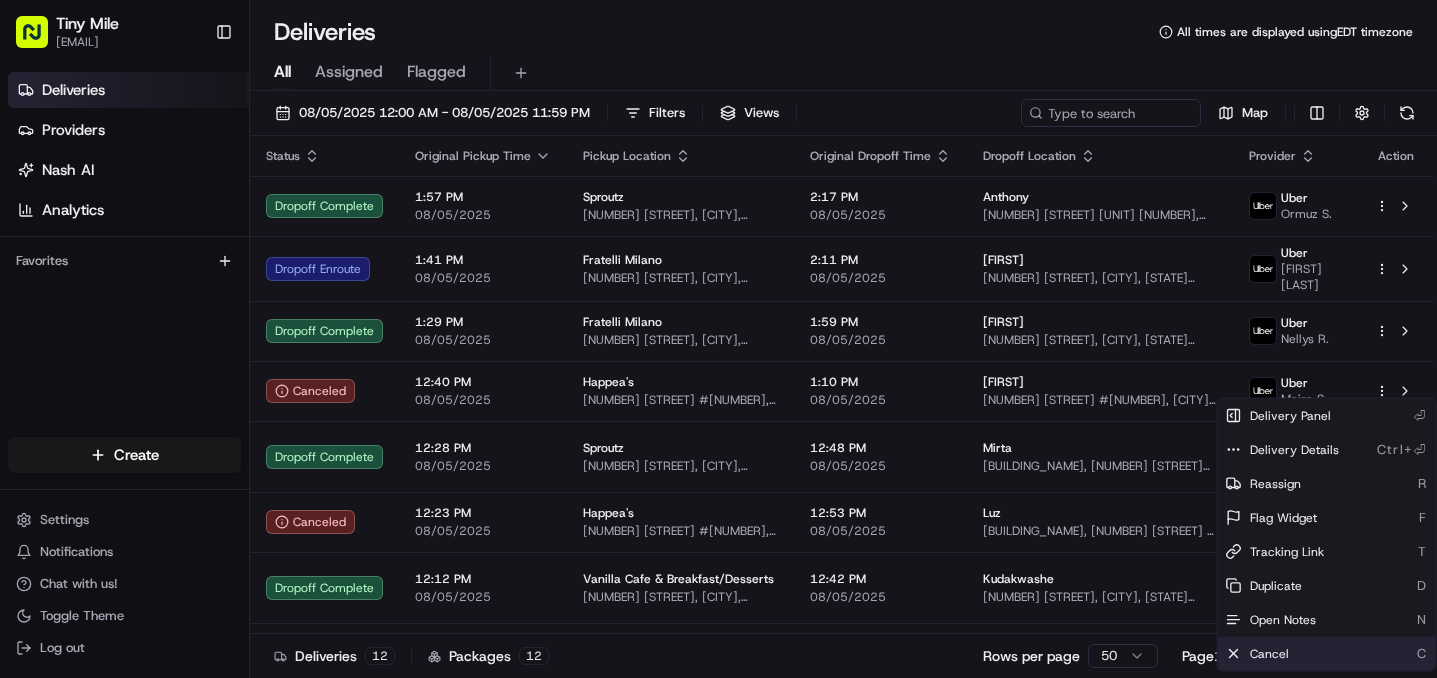 click on "Cancel C" at bounding box center (1327, 654) 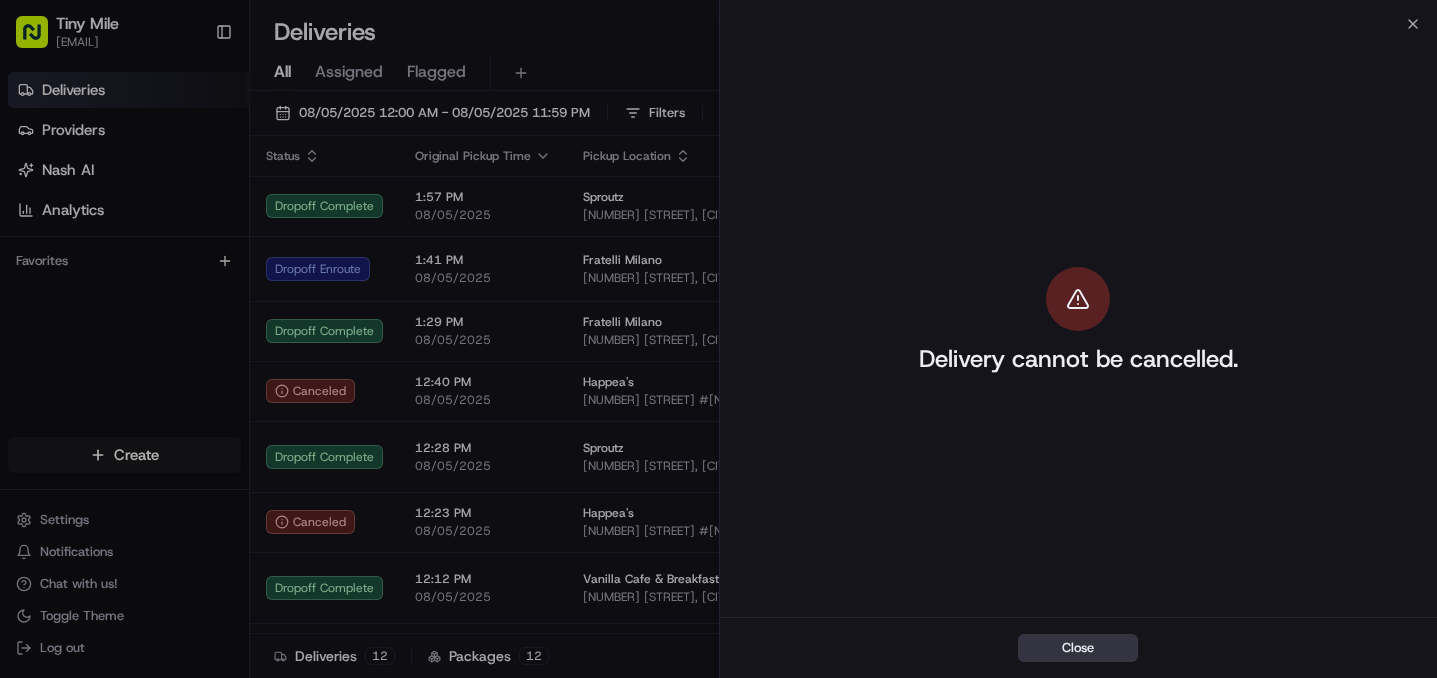 click on "Close" at bounding box center (1078, 648) 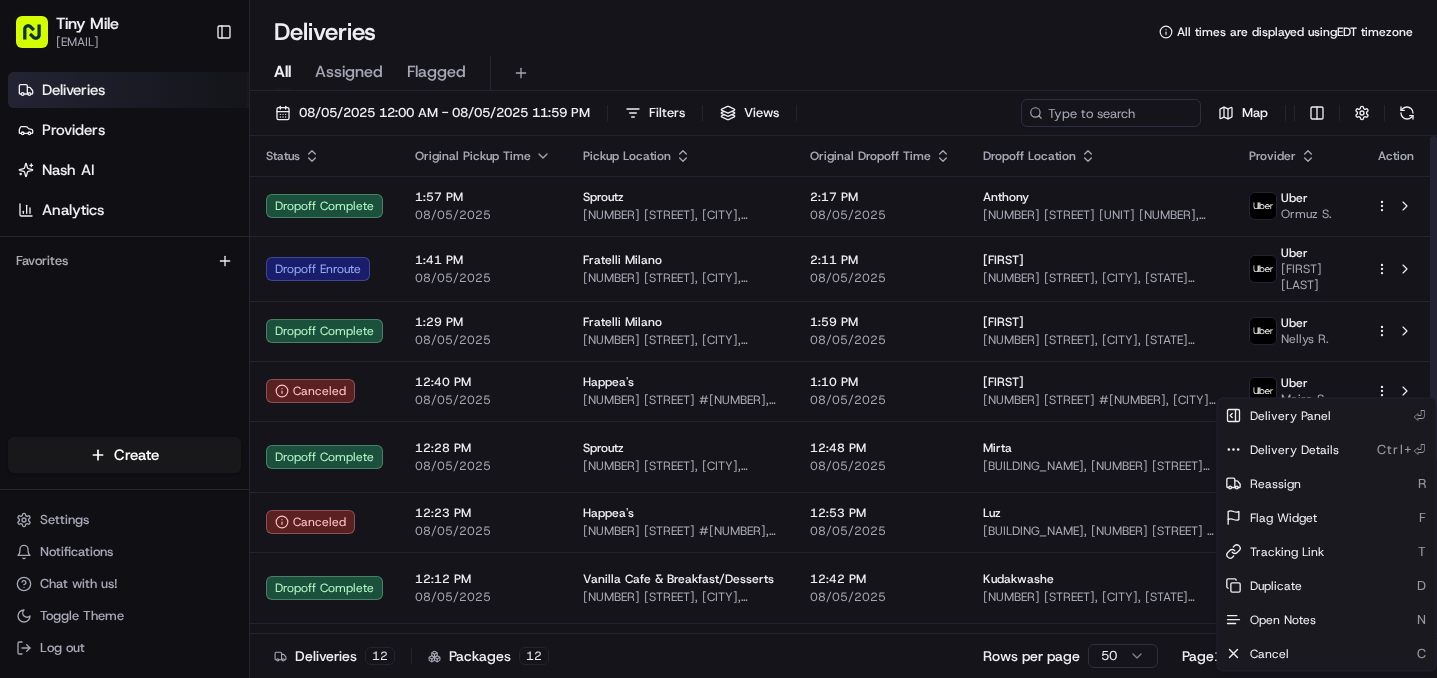 click on "All Assigned Flagged" at bounding box center (843, 69) 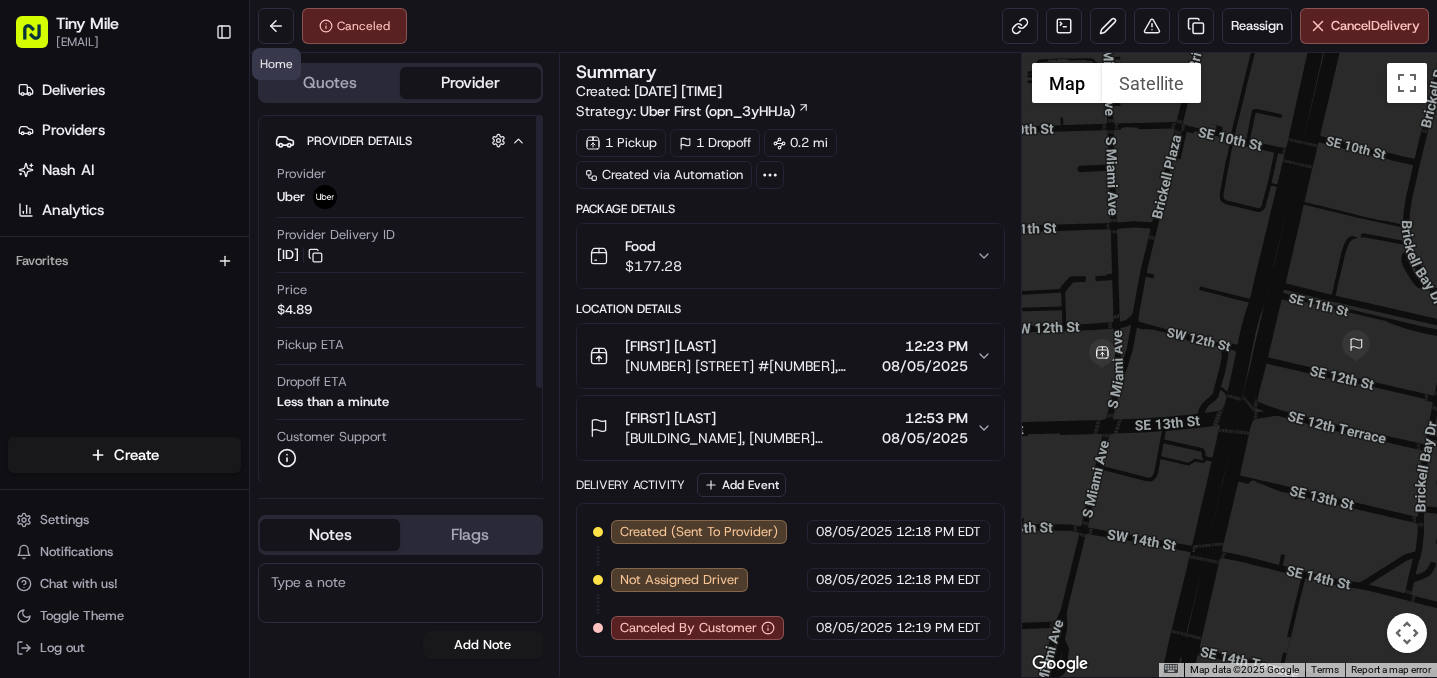 scroll, scrollTop: 0, scrollLeft: 0, axis: both 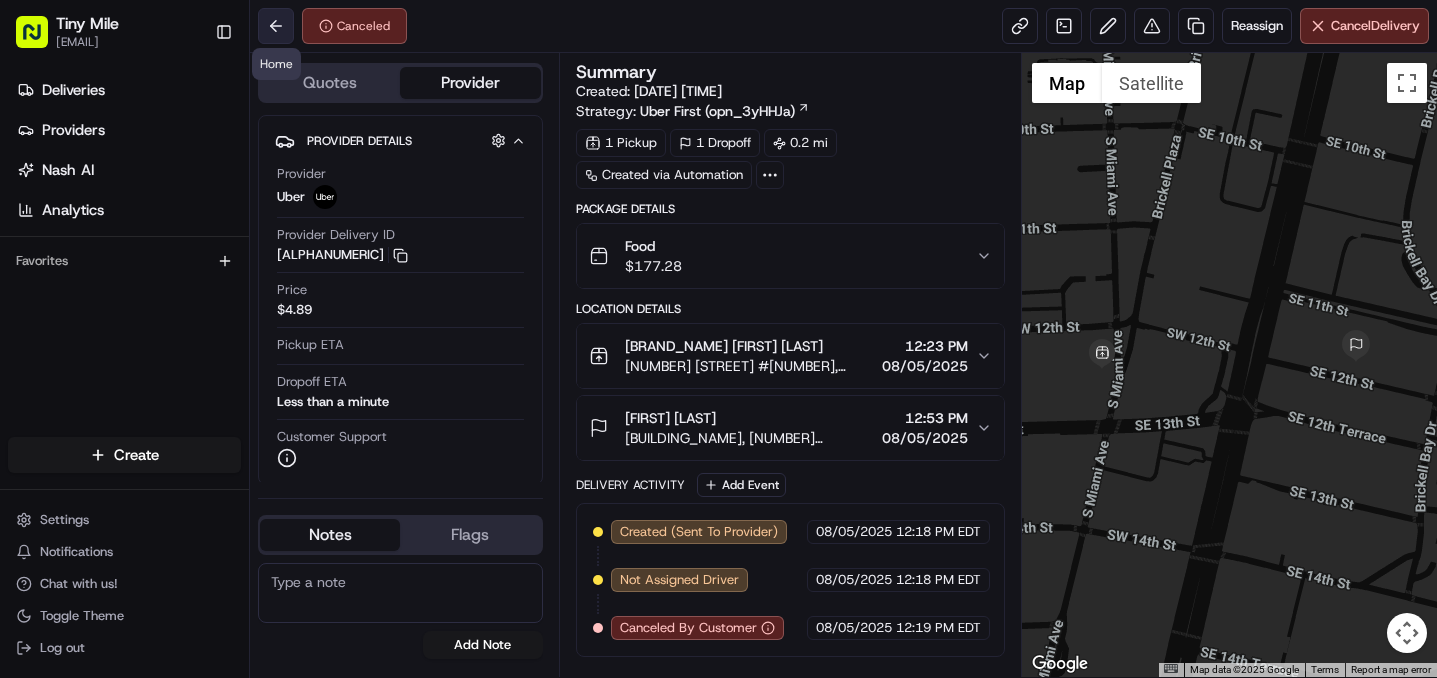 click at bounding box center (276, 26) 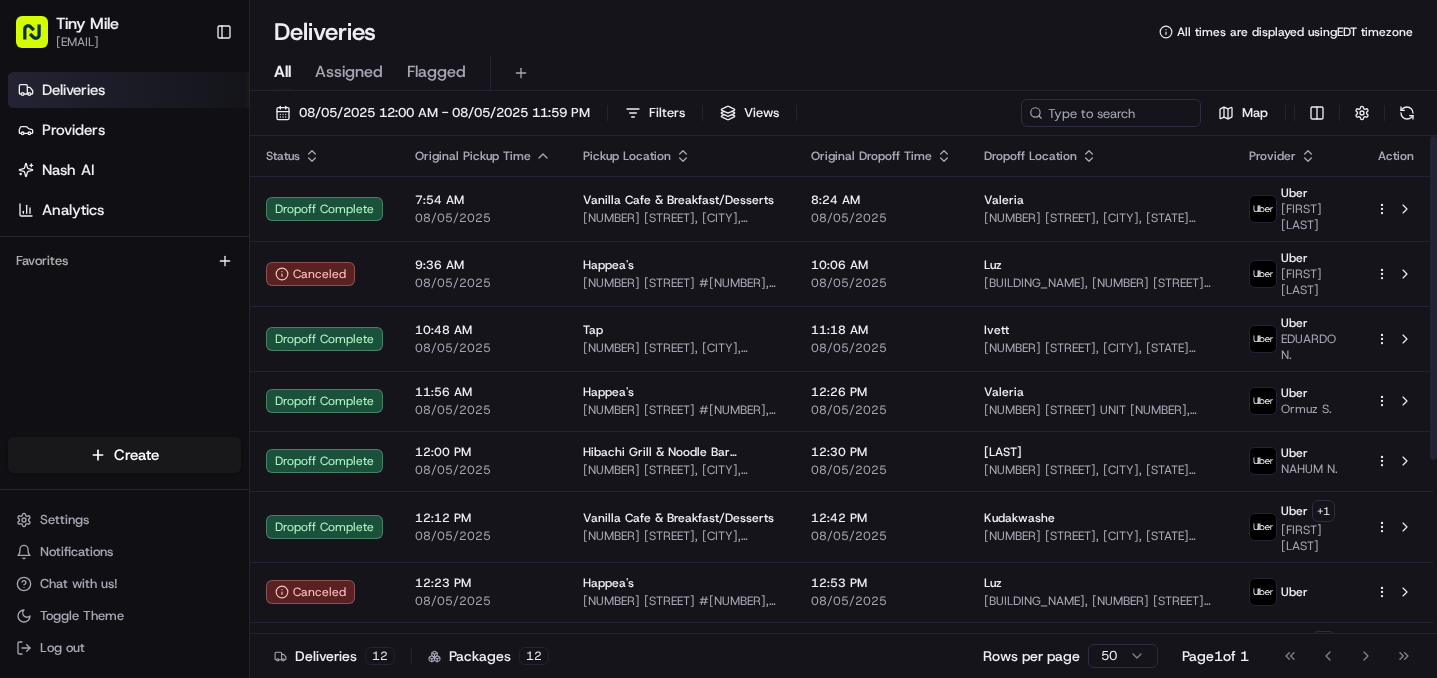 click 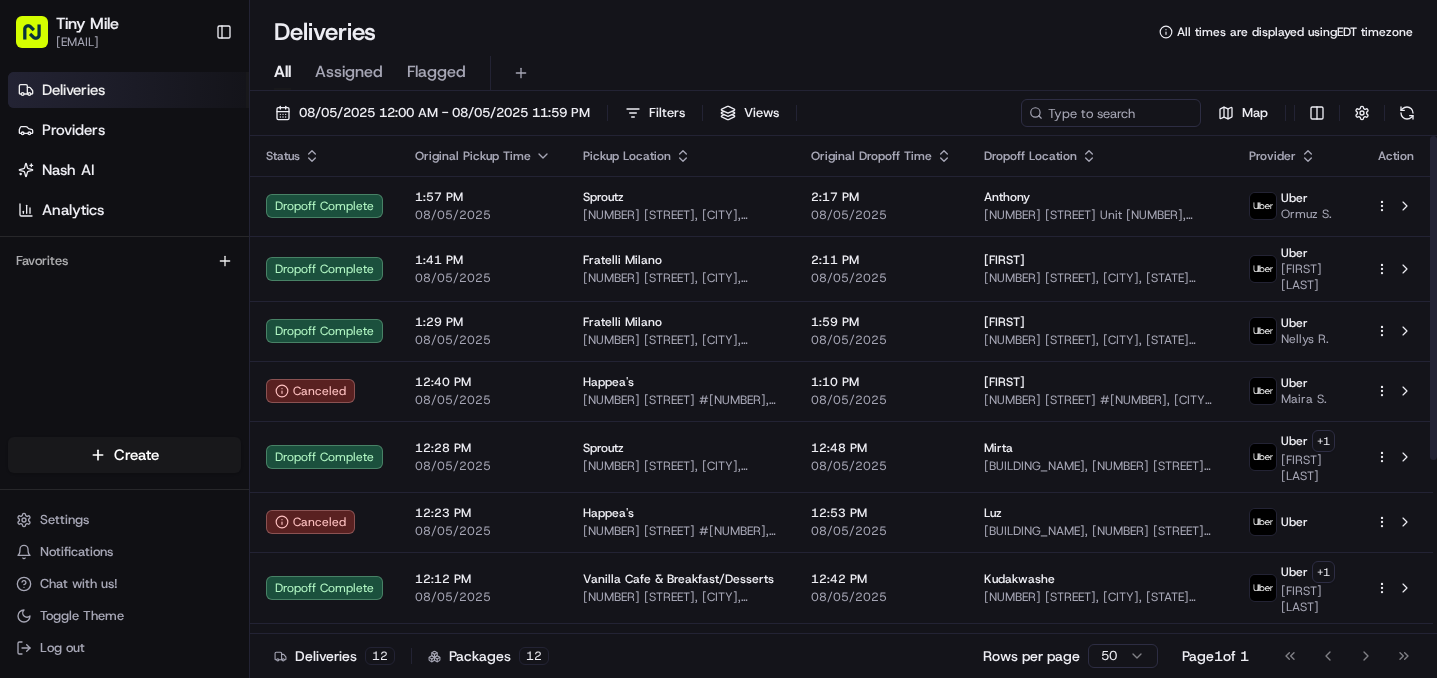 click 